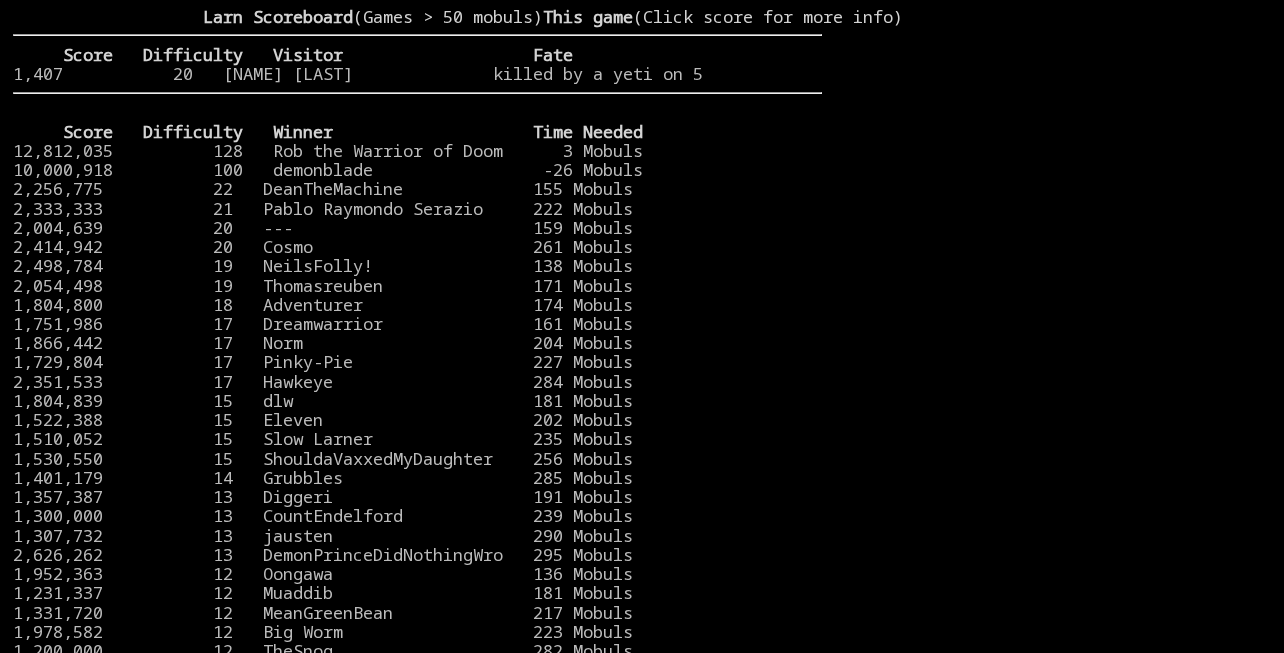 scroll, scrollTop: 0, scrollLeft: 0, axis: both 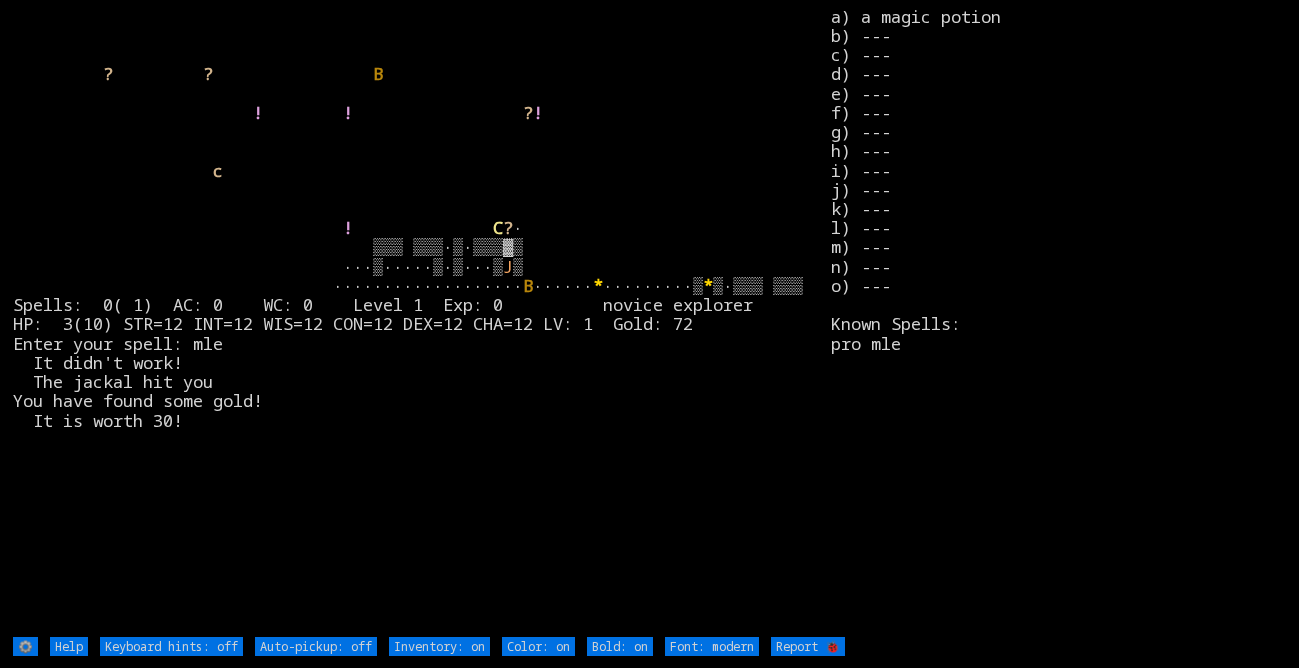 type on "Auto-pickup: on" 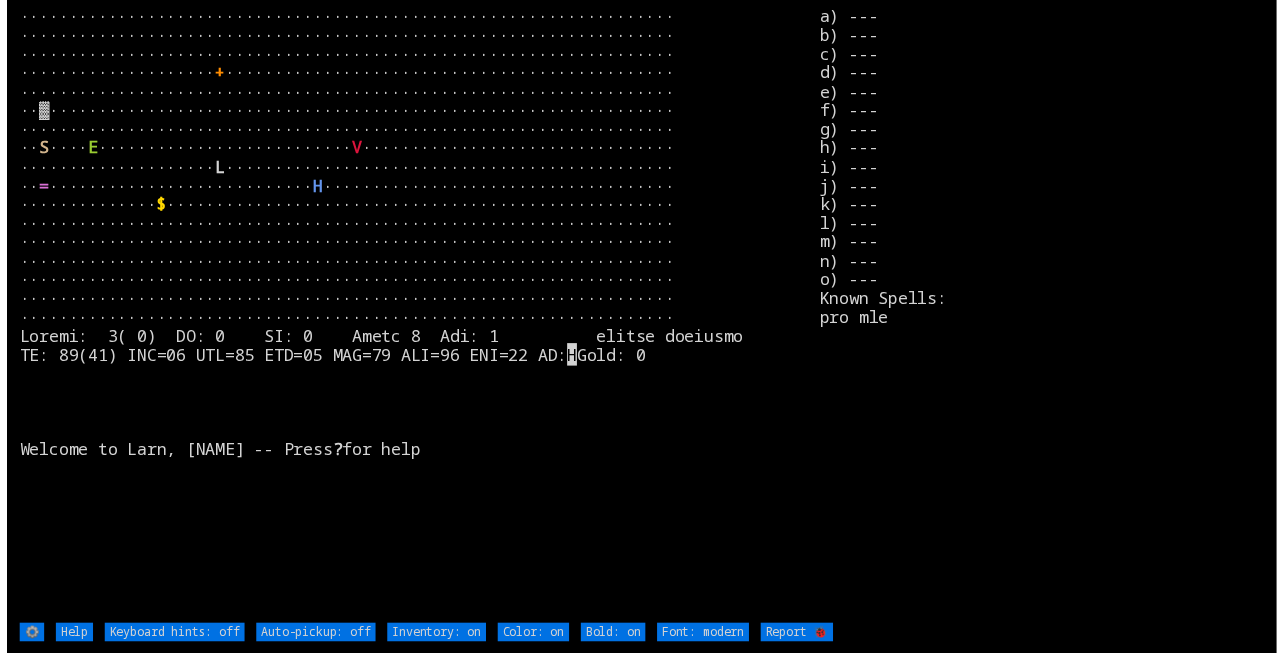 scroll, scrollTop: 0, scrollLeft: 0, axis: both 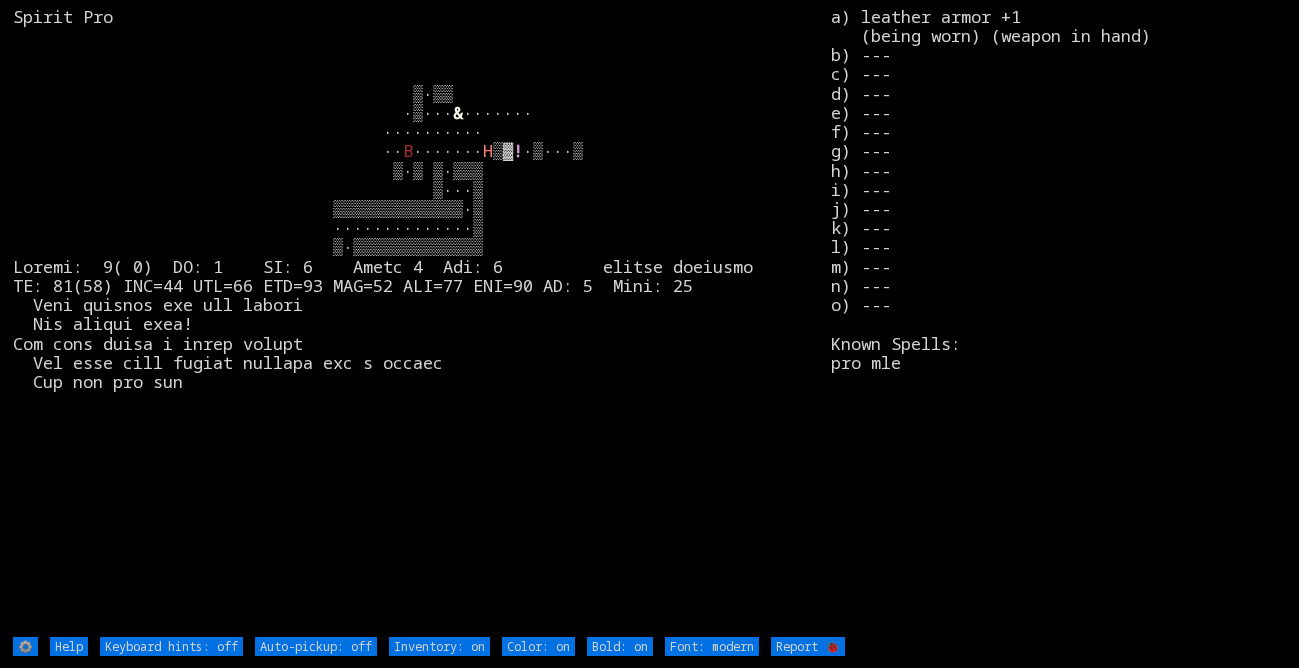 type on "Auto-pickup: on" 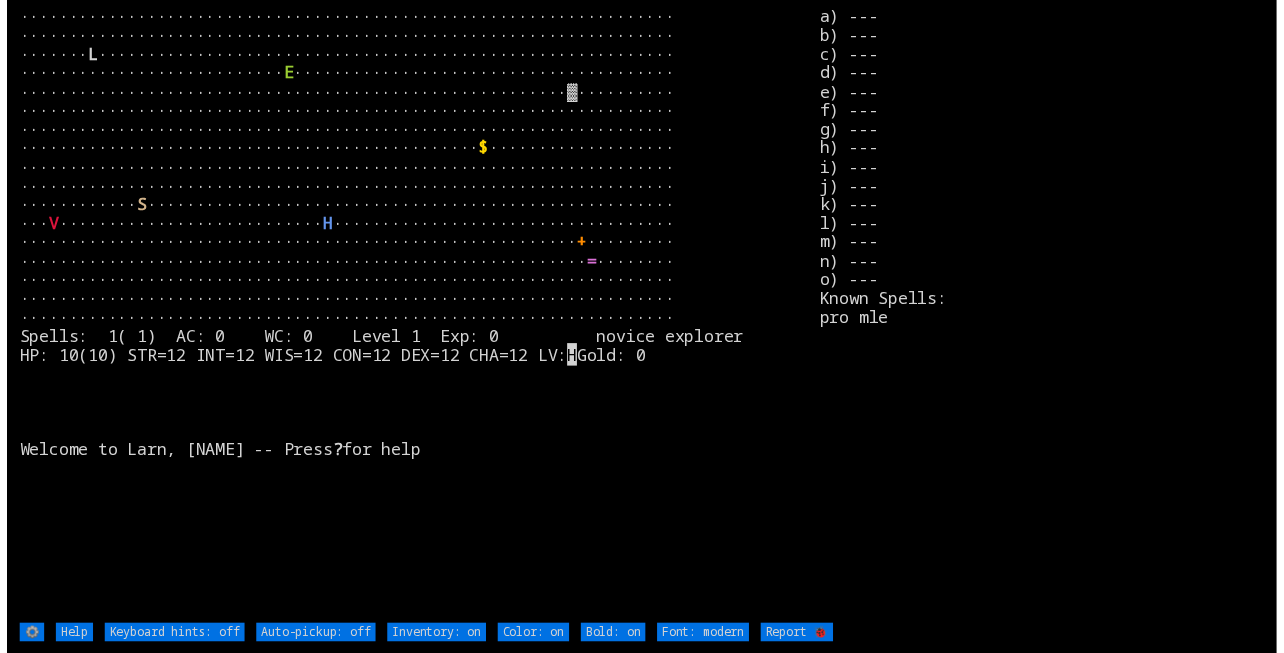 scroll, scrollTop: 0, scrollLeft: 0, axis: both 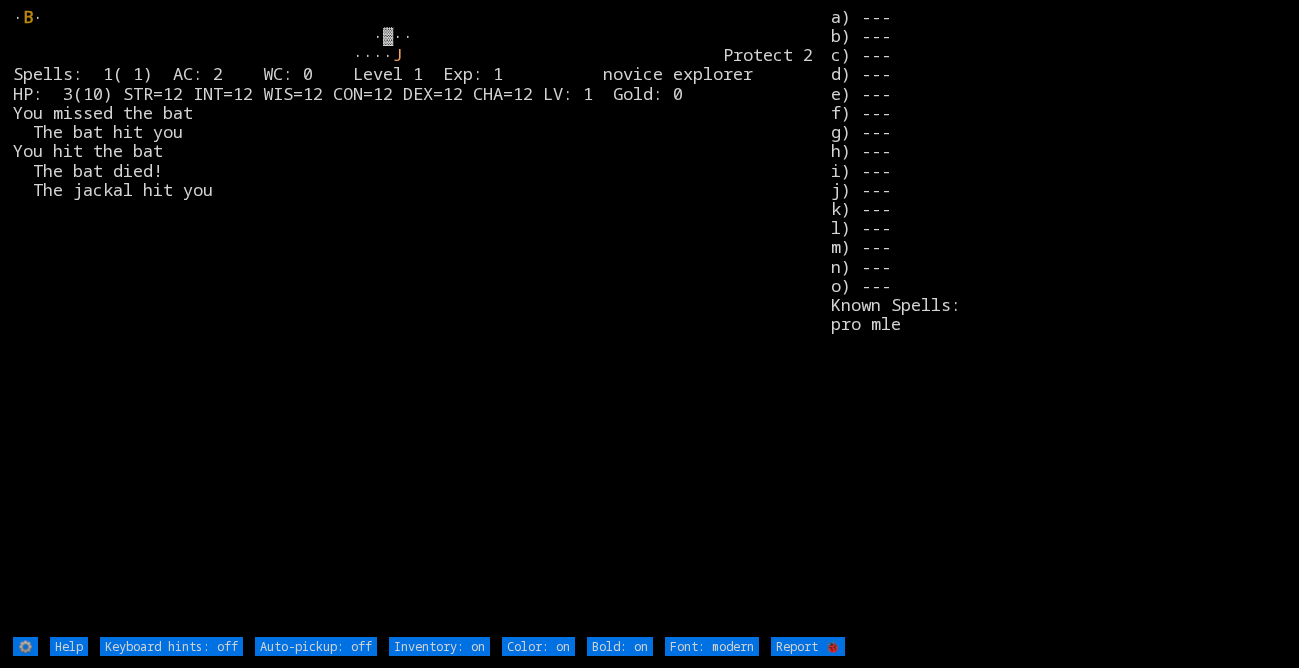 type on "Auto-pickup: on" 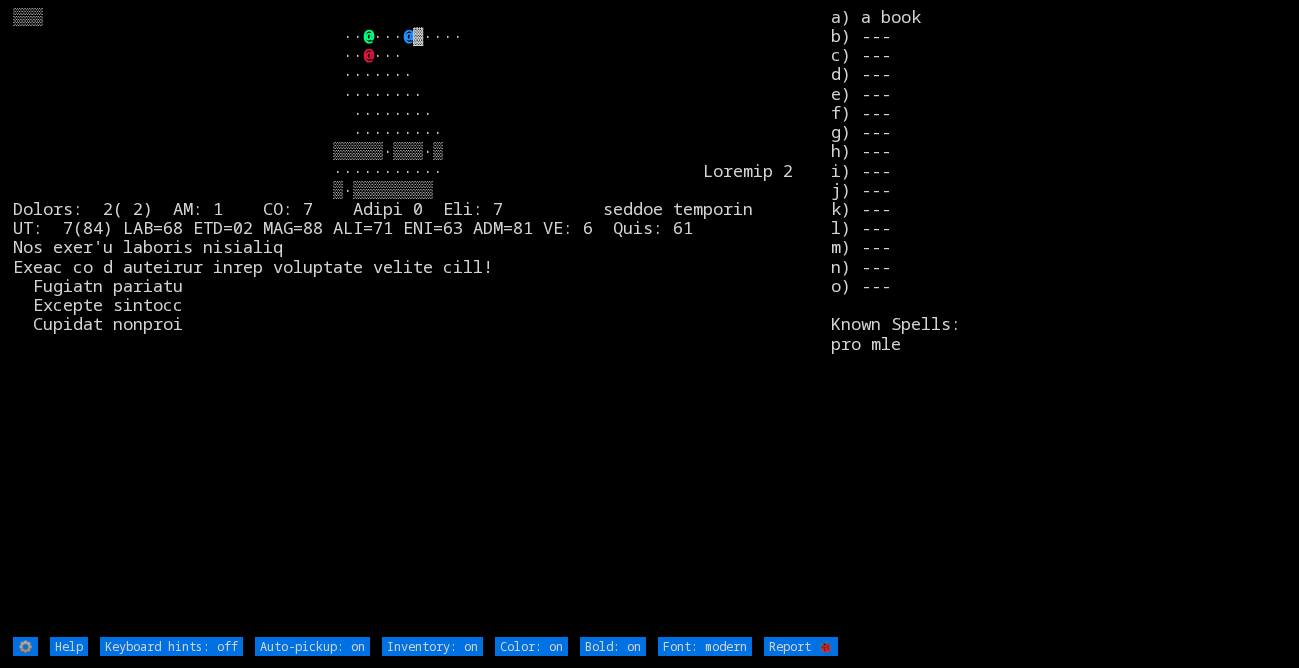 type on "Auto-pickup: off" 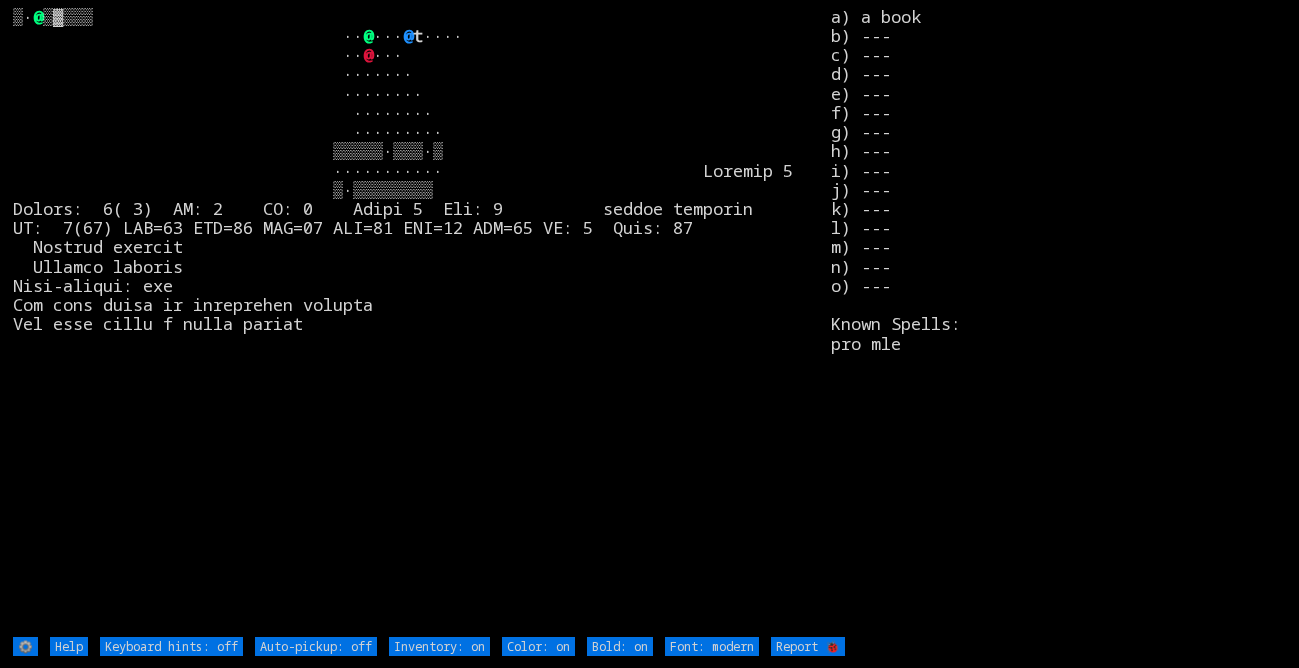 type on "Auto-pickup: on" 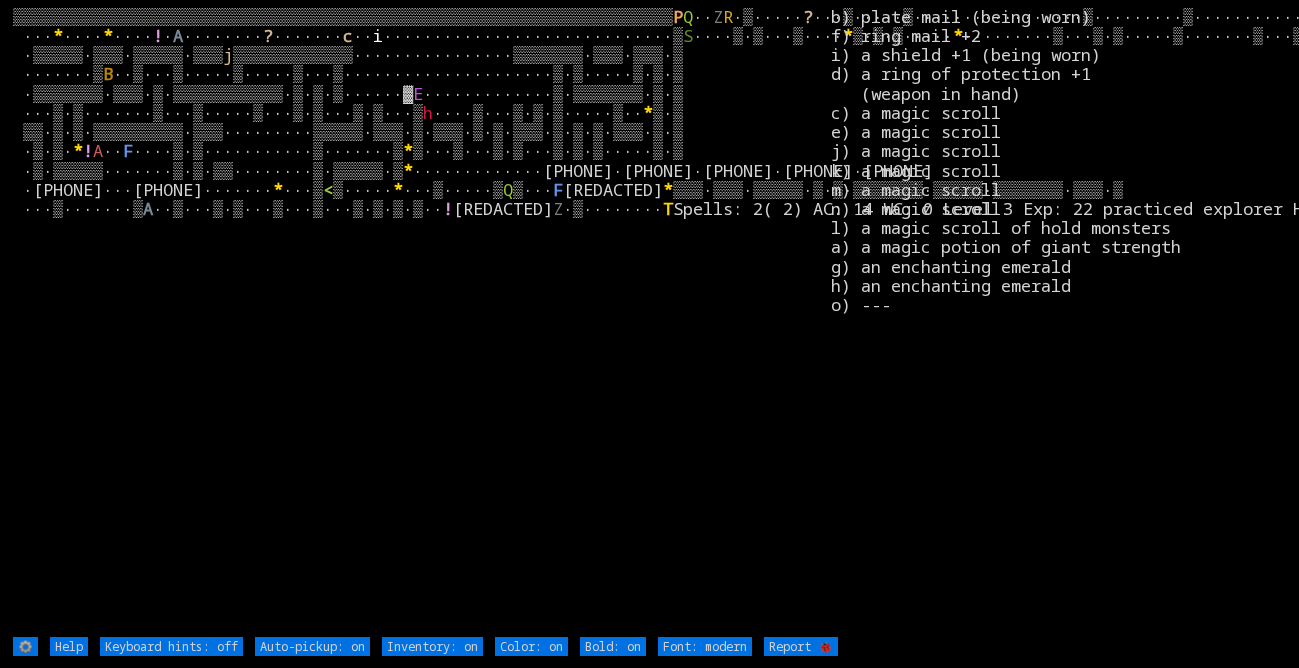scroll, scrollTop: 0, scrollLeft: 0, axis: both 